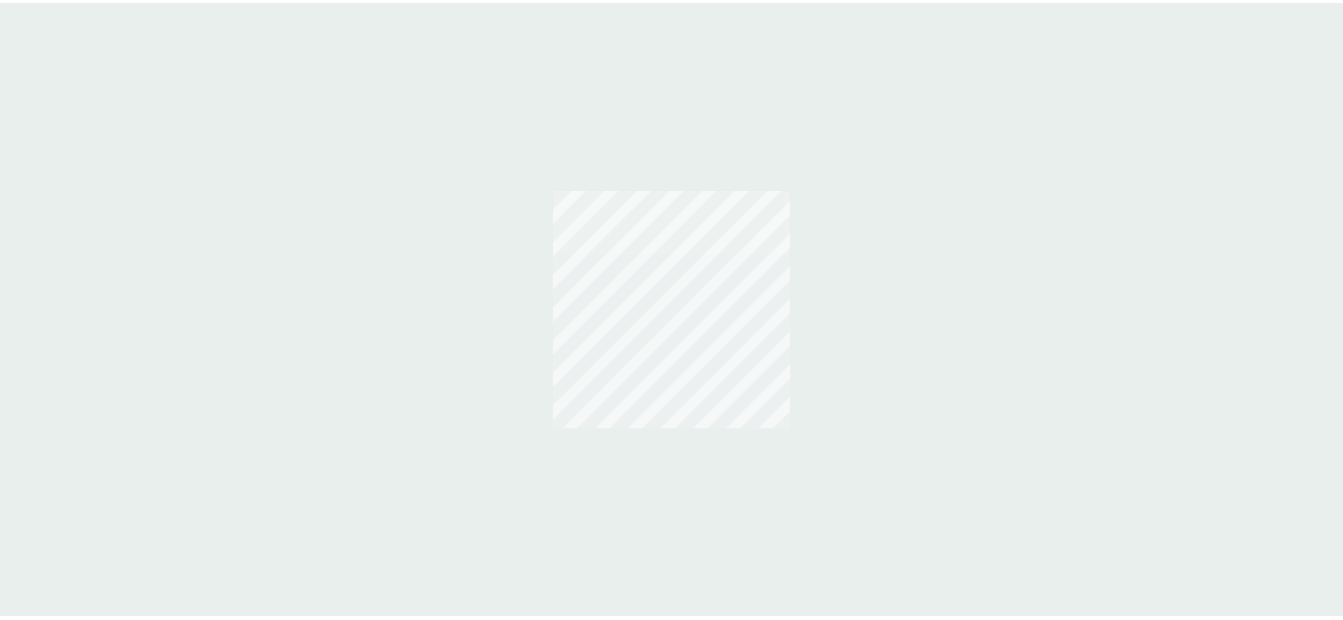 scroll, scrollTop: 0, scrollLeft: 0, axis: both 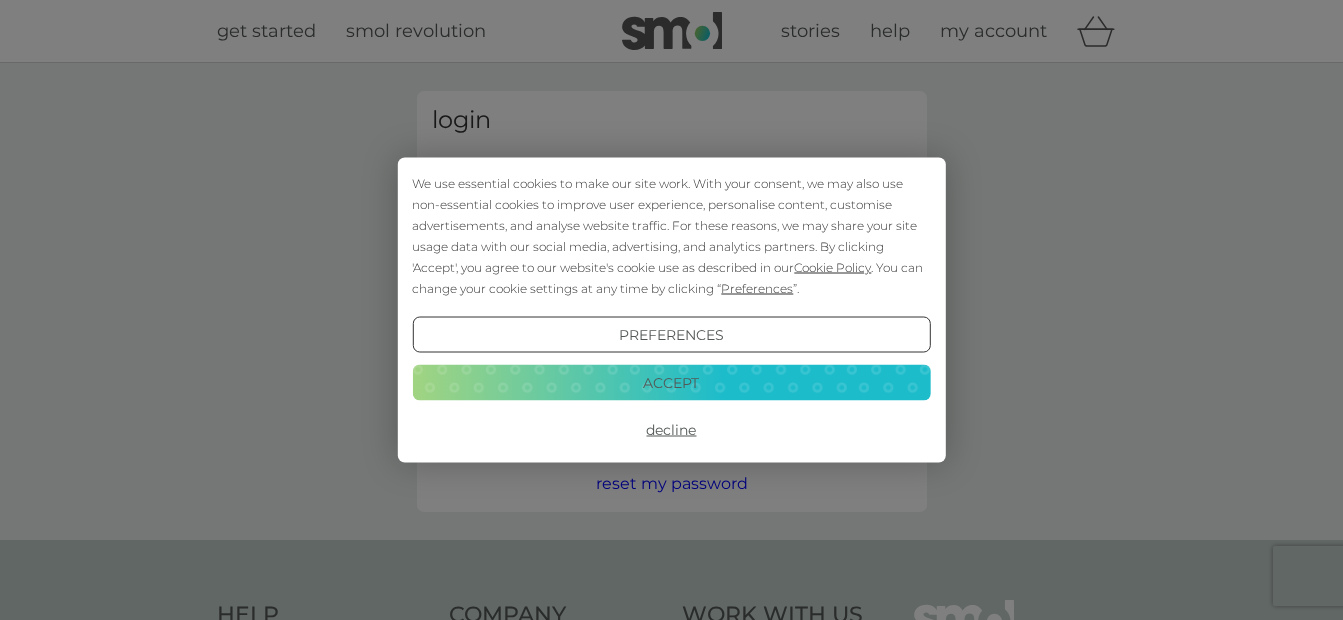 click on "We use essential cookies to make our site work. With your consent, we may also use non-essential cookies to improve user experience, personalise content, customise advertisements, and analyse website traffic. For these reasons, we may share your site usage data with our social media, advertising, and analytics partners. By clicking 'Accept', you agree to our website's cookie use as described in our  Cookie Policy . You can change your cookie settings at any time by clicking “ Preferences ”." at bounding box center (671, 236) 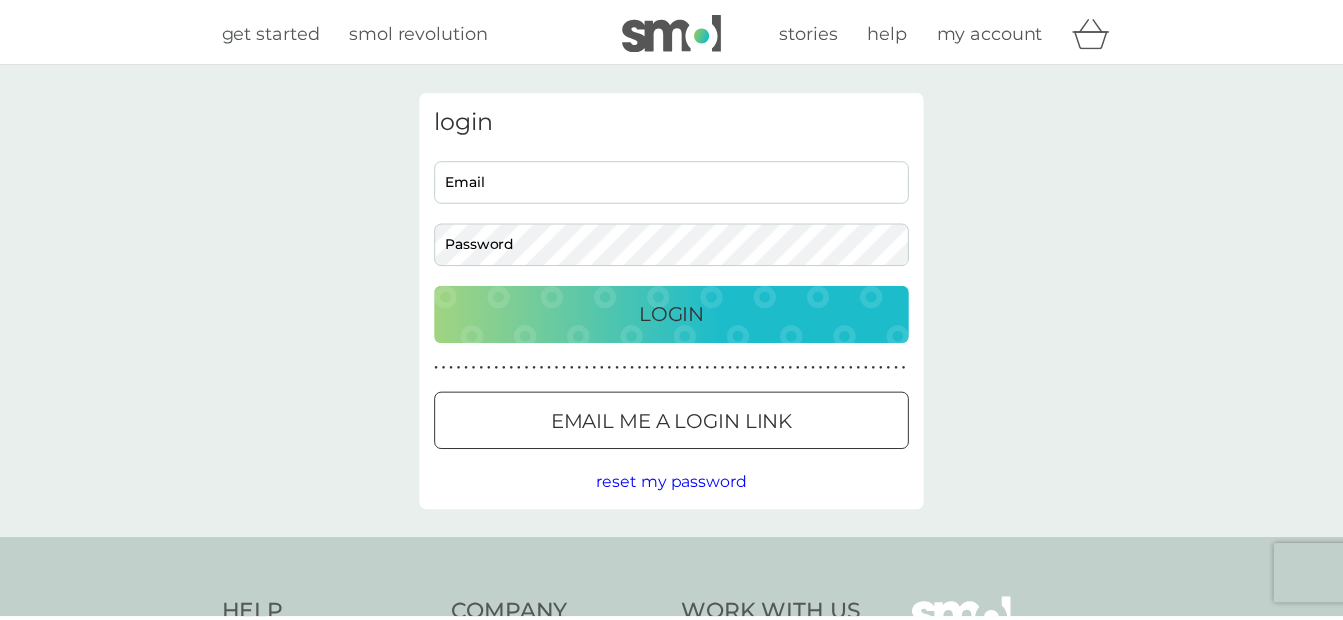 scroll, scrollTop: 0, scrollLeft: 0, axis: both 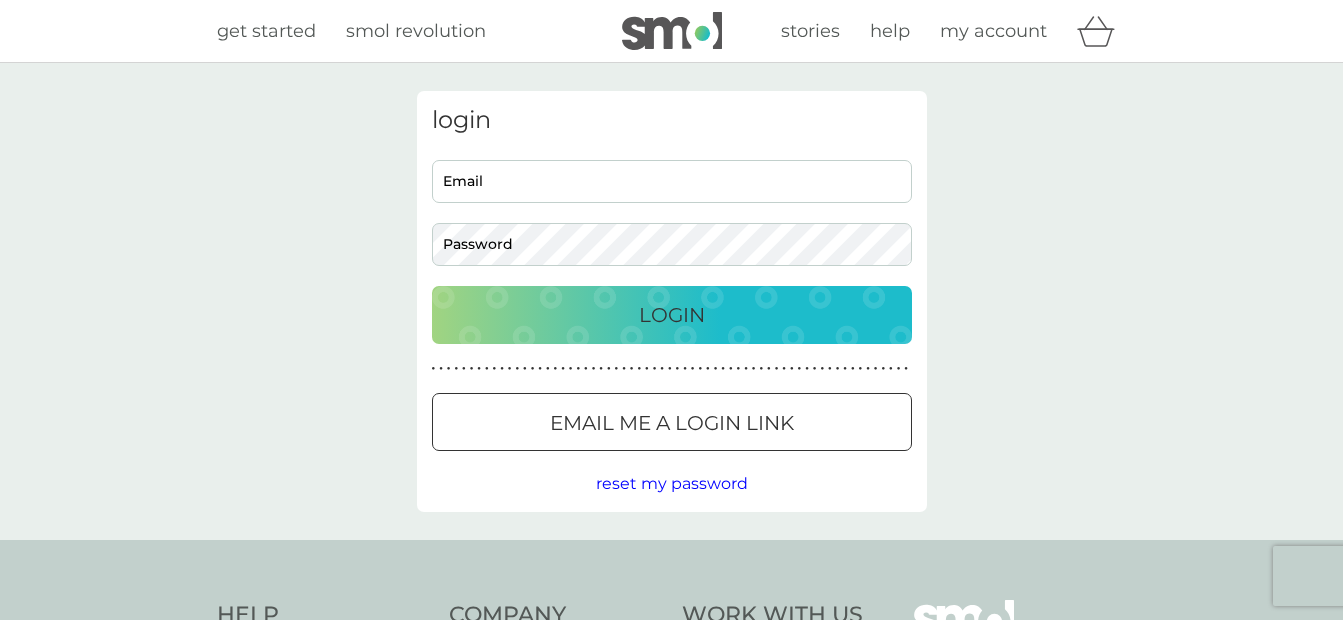 drag, startPoint x: 0, startPoint y: 0, endPoint x: 525, endPoint y: 181, distance: 555.32513 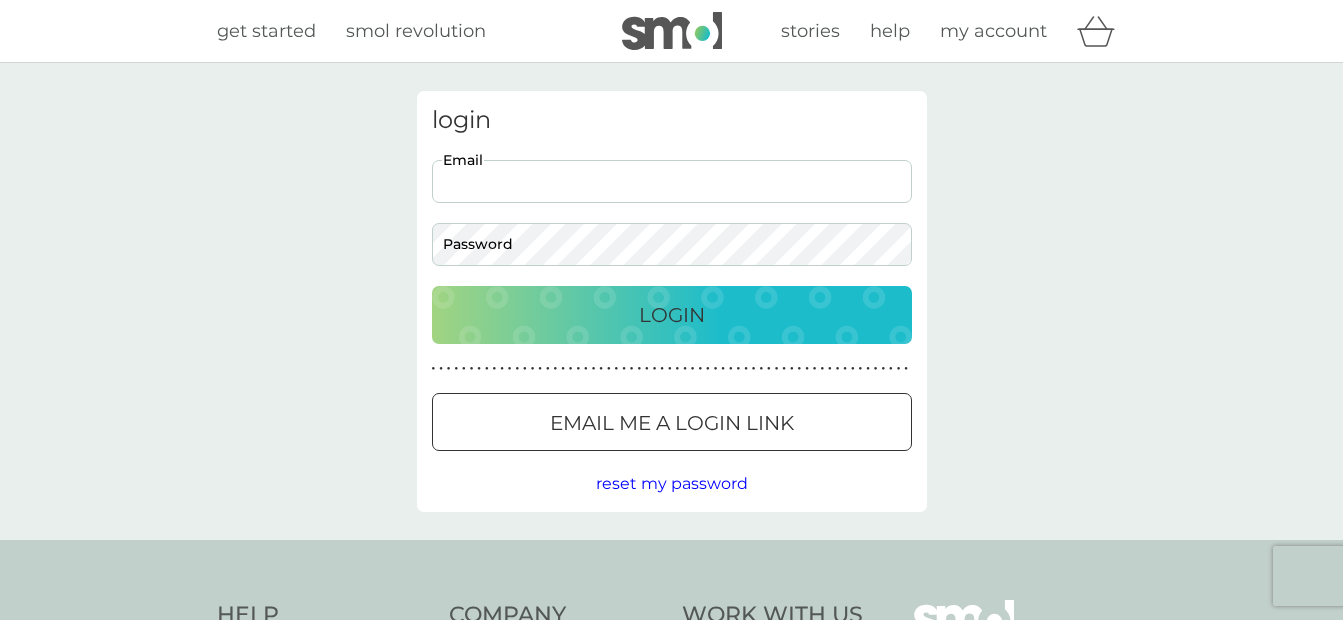 type on "[EMAIL]" 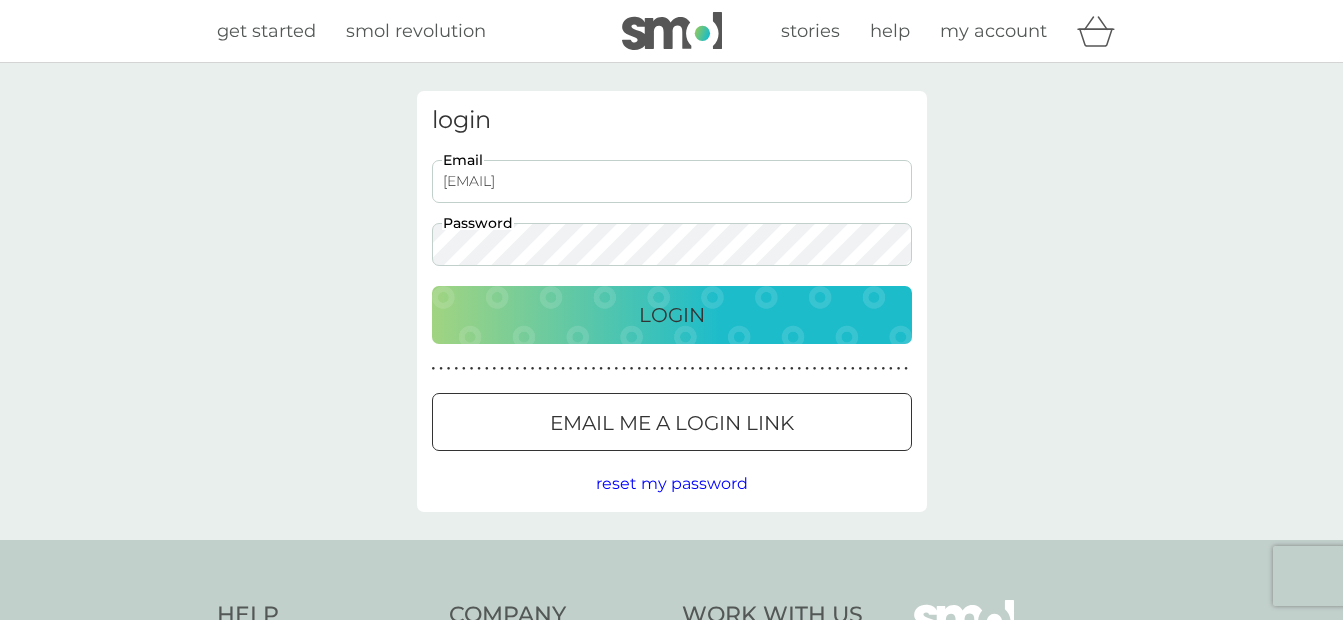 click on "Login" at bounding box center [672, 315] 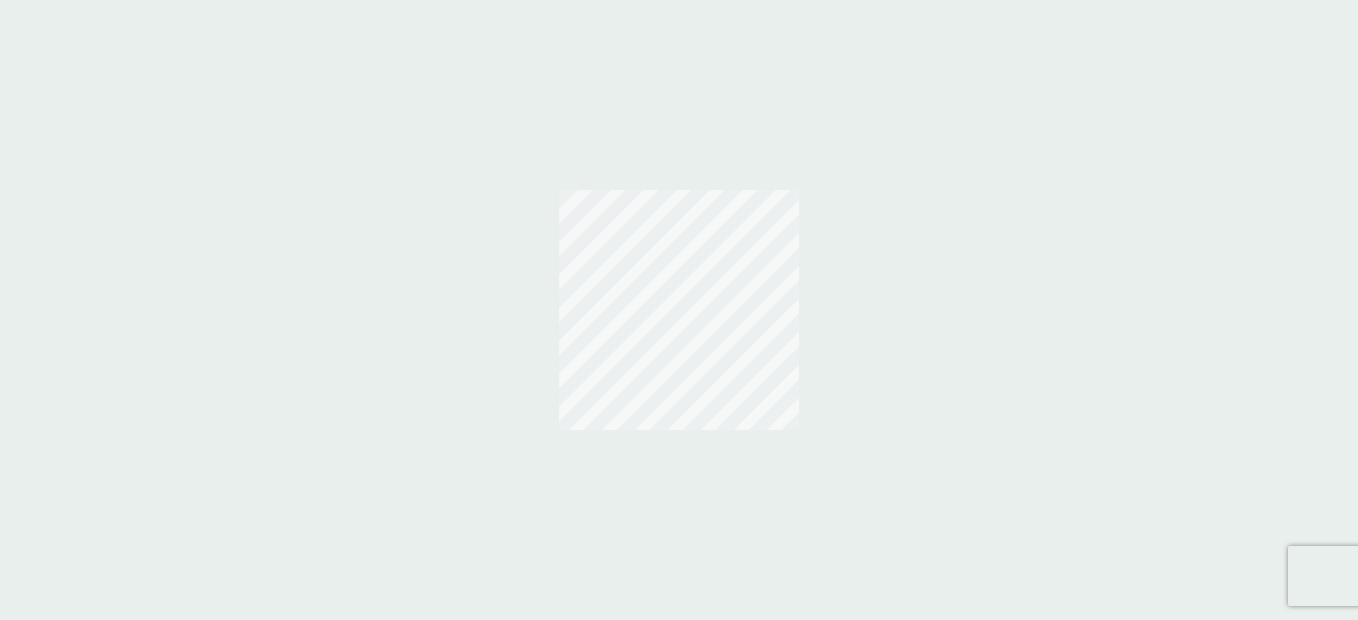 scroll, scrollTop: 0, scrollLeft: 0, axis: both 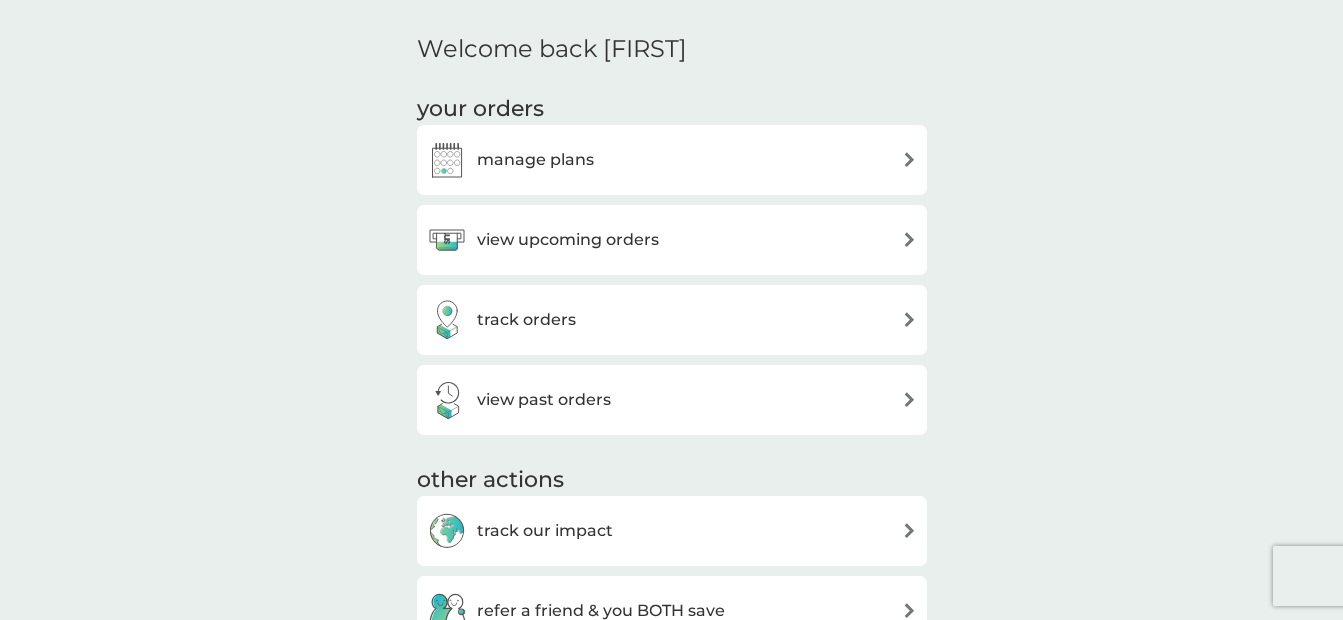 click on "view upcoming orders" at bounding box center [568, 240] 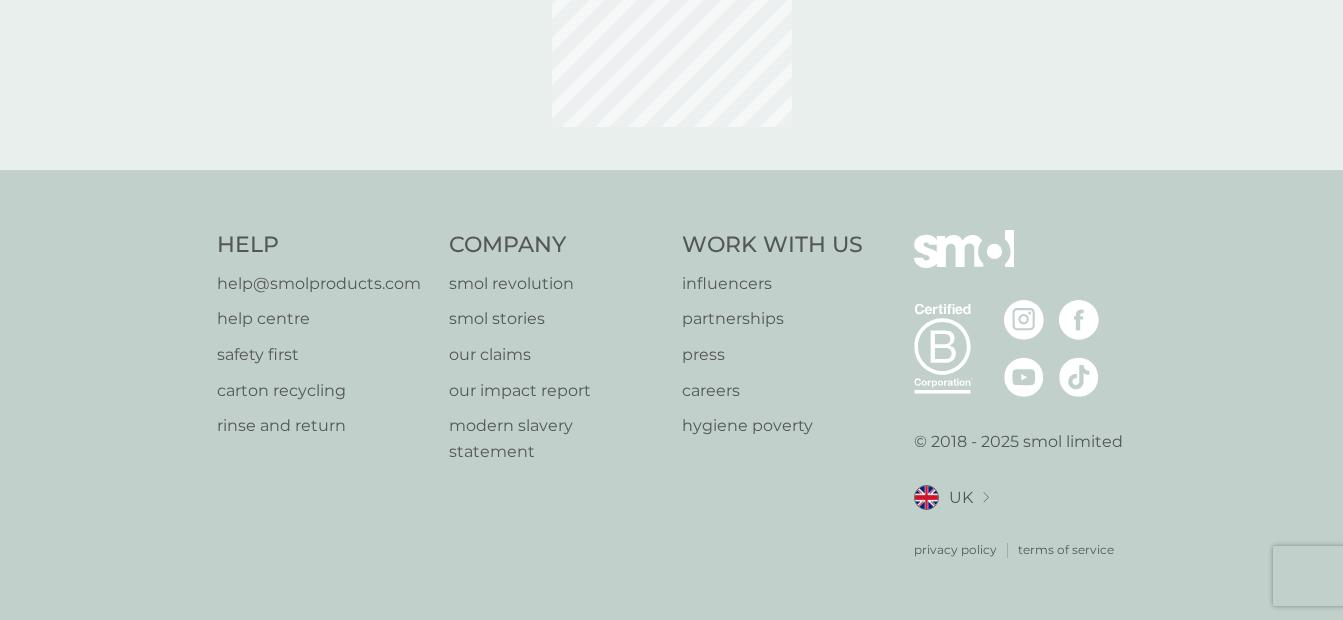 scroll, scrollTop: 0, scrollLeft: 0, axis: both 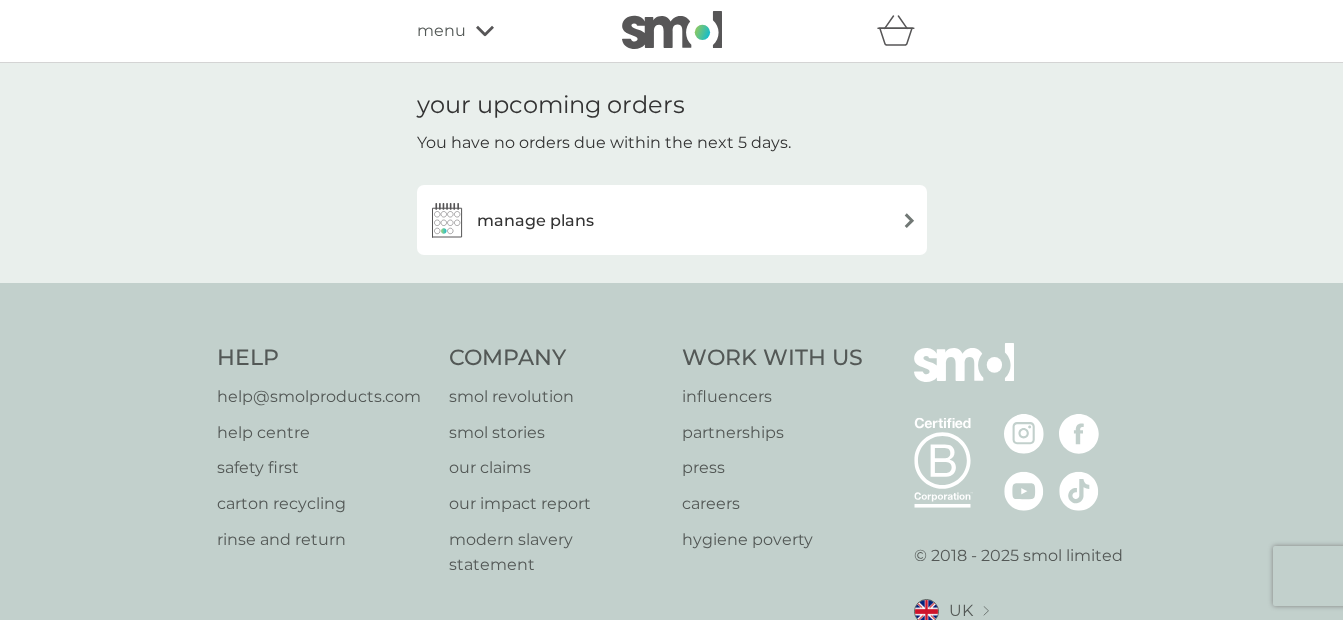 click at bounding box center [909, 220] 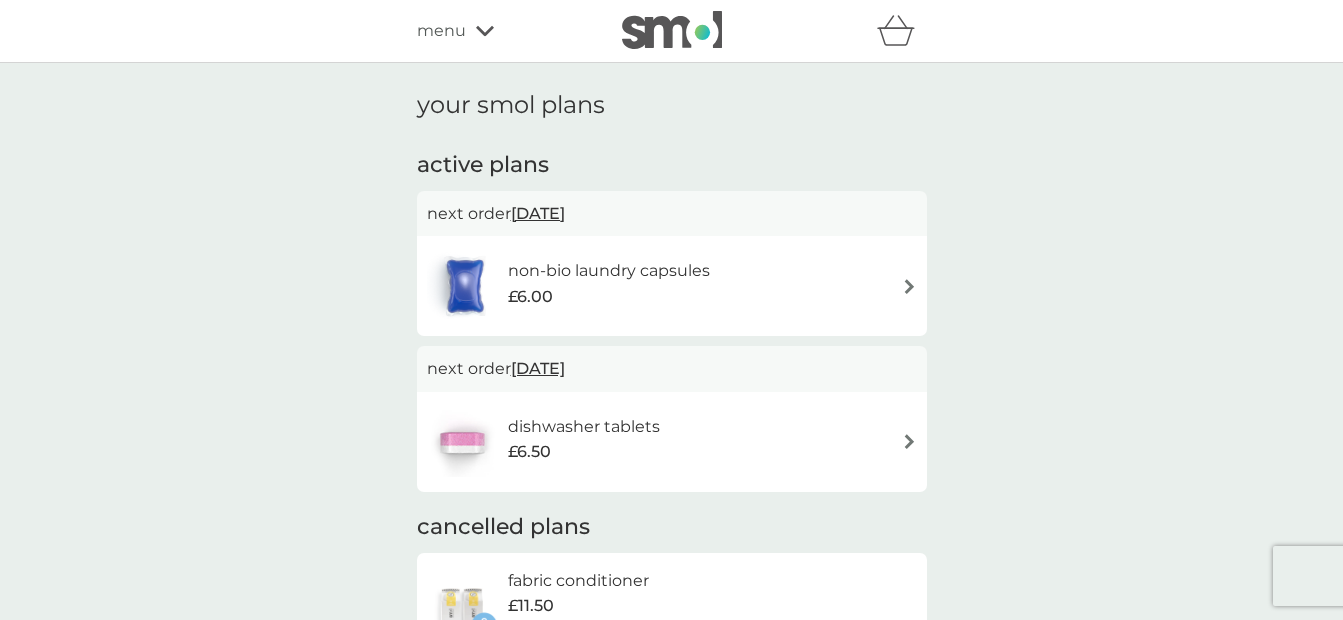 click on "non-bio laundry capsules" at bounding box center (609, 271) 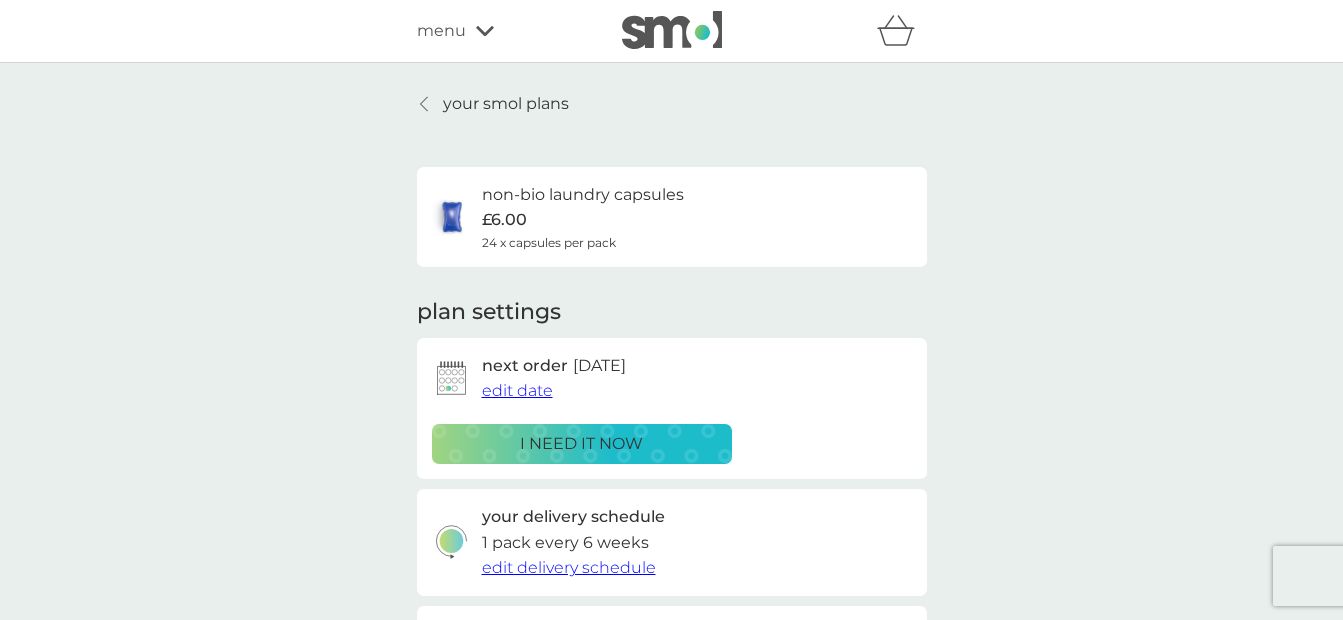 click on "i need it now" at bounding box center (581, 444) 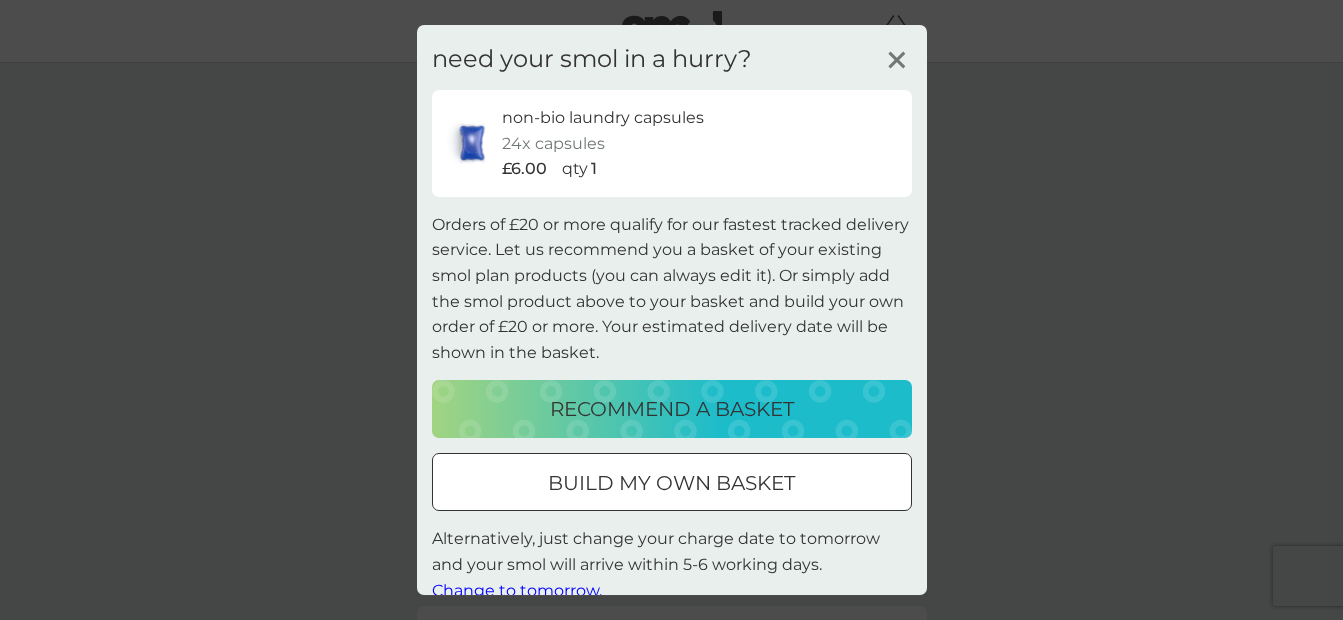 click at bounding box center [672, 483] 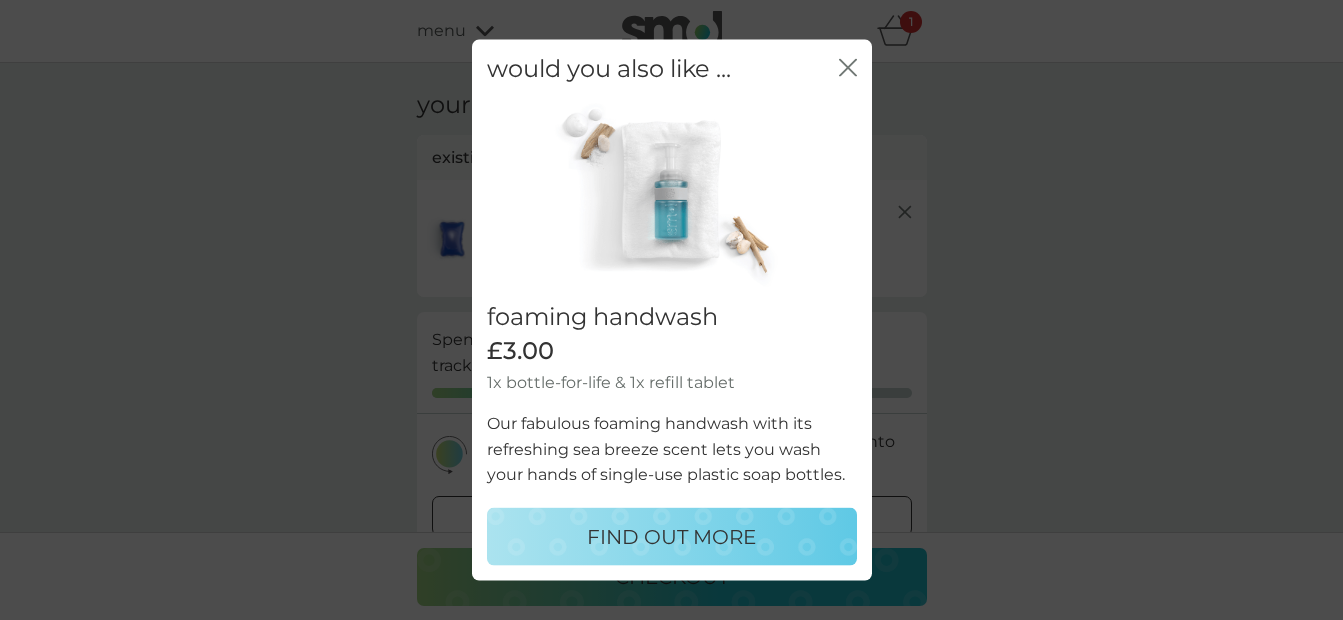 click 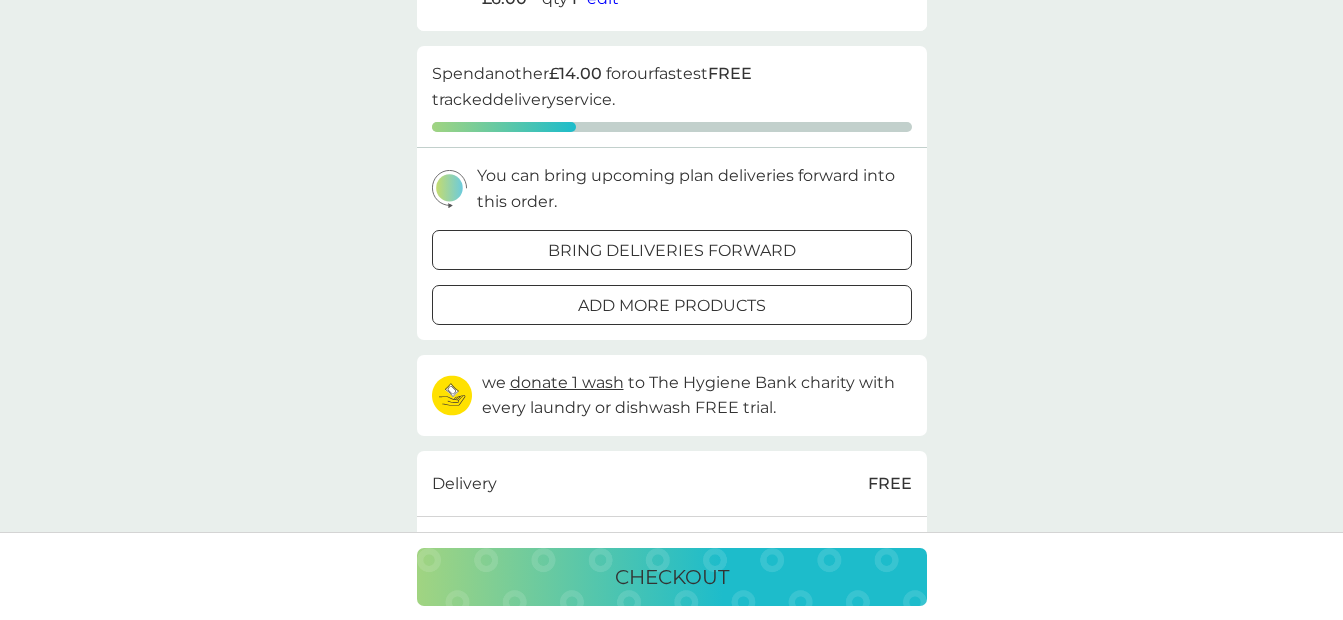 scroll, scrollTop: 296, scrollLeft: 0, axis: vertical 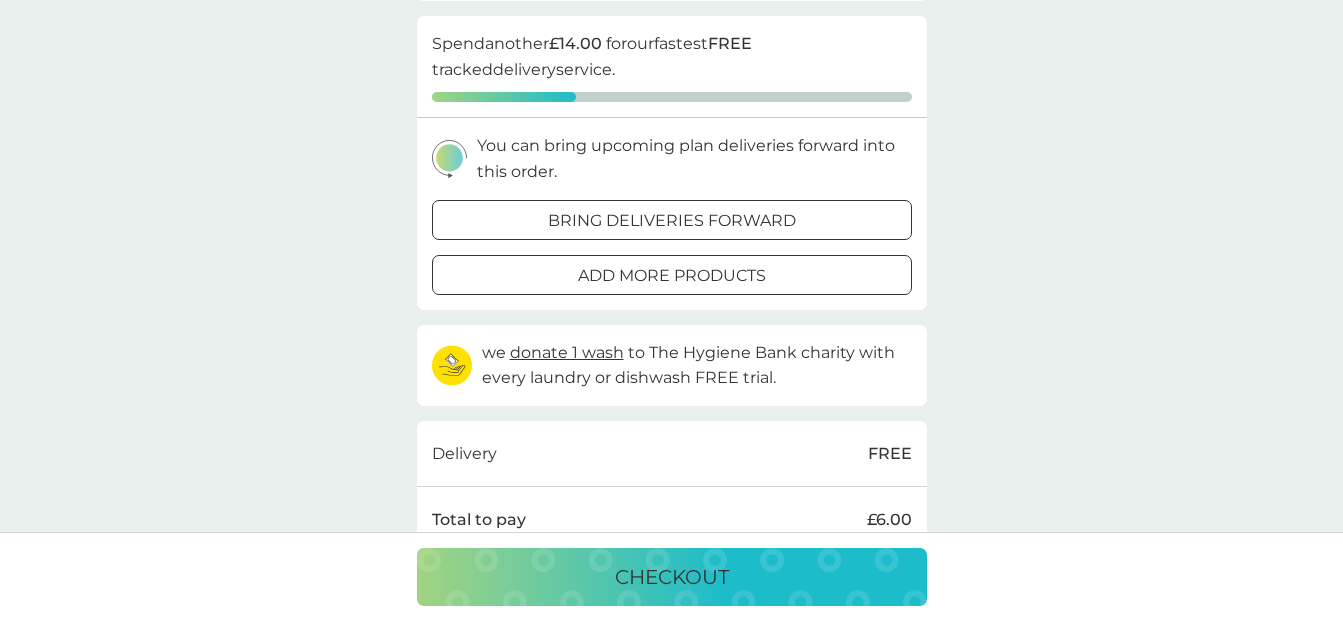 click at bounding box center [696, 219] 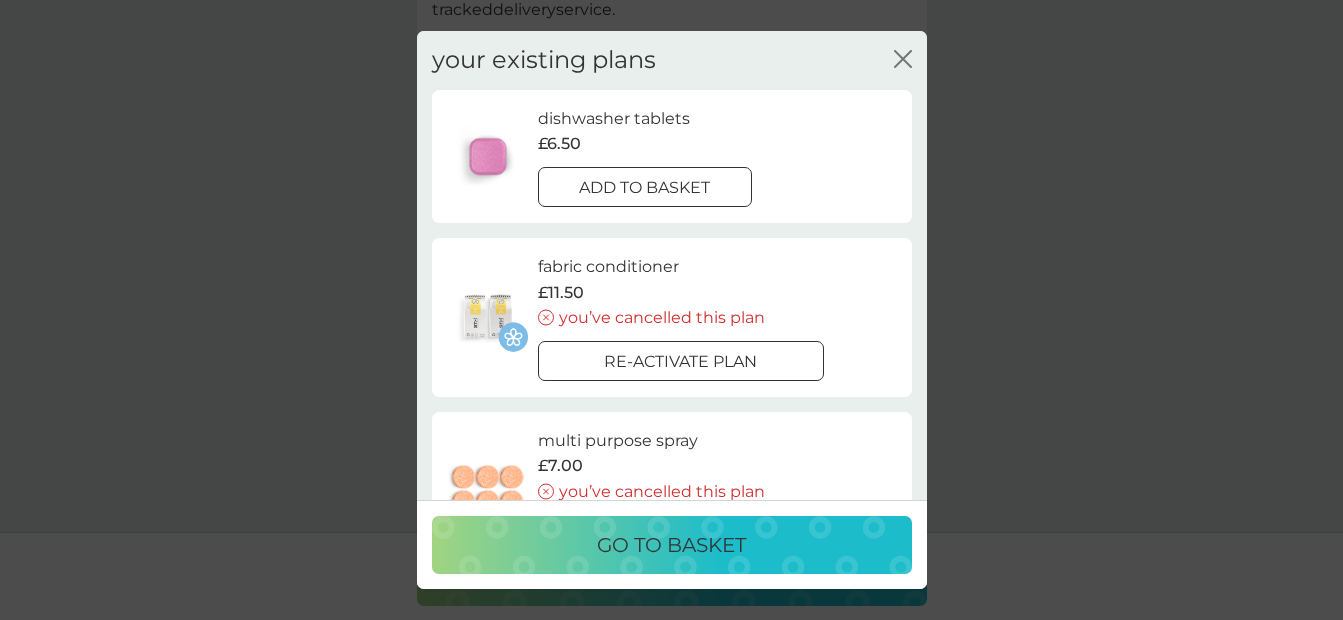 scroll, scrollTop: 370, scrollLeft: 0, axis: vertical 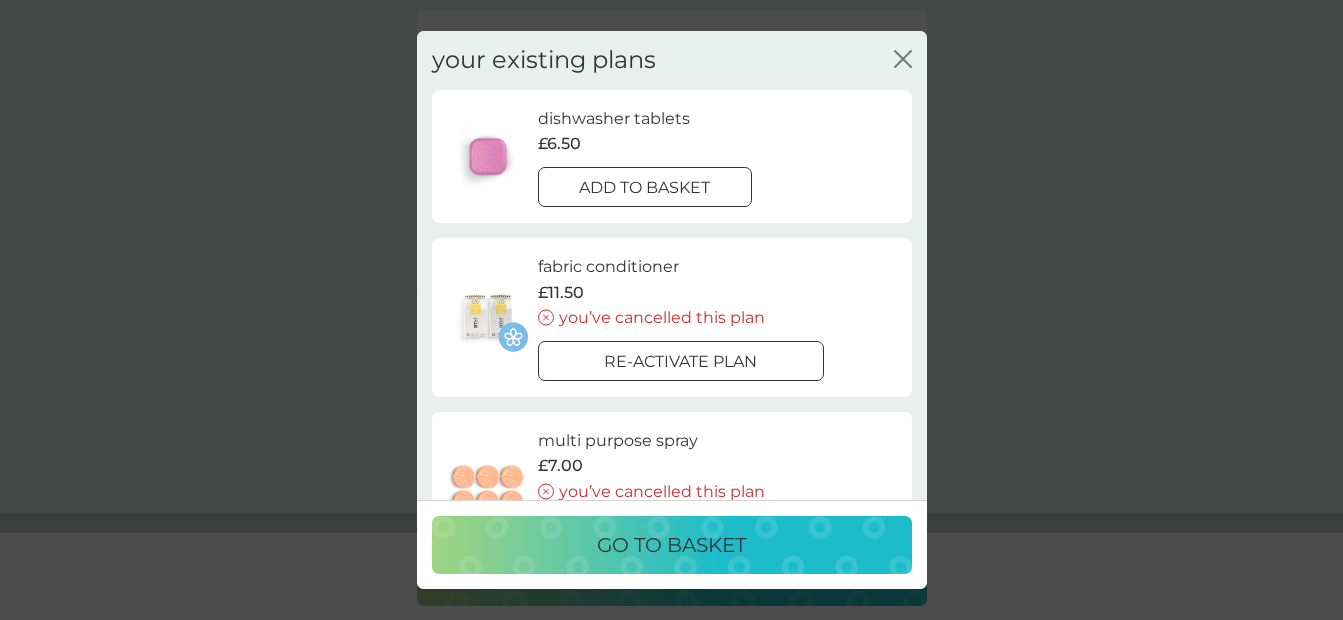 click on "fabric conditioner £11.50 you’ve cancelled this plan Re-activate plan" at bounding box center [717, 317] 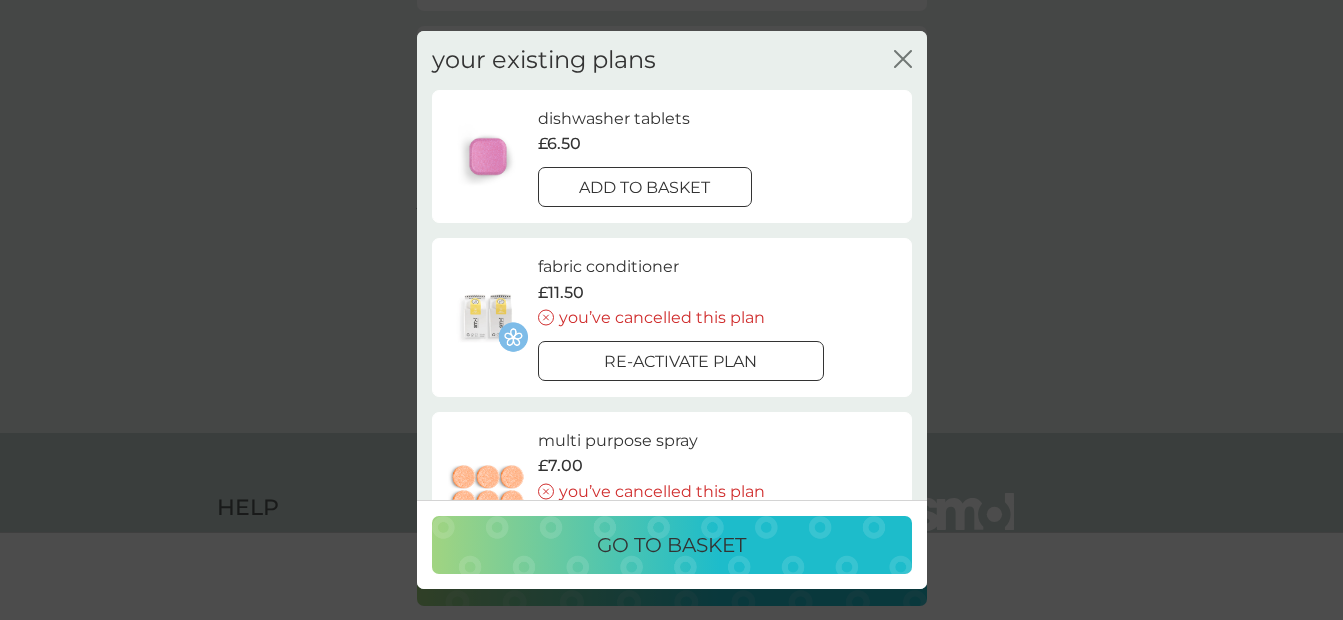 scroll, scrollTop: 731, scrollLeft: 0, axis: vertical 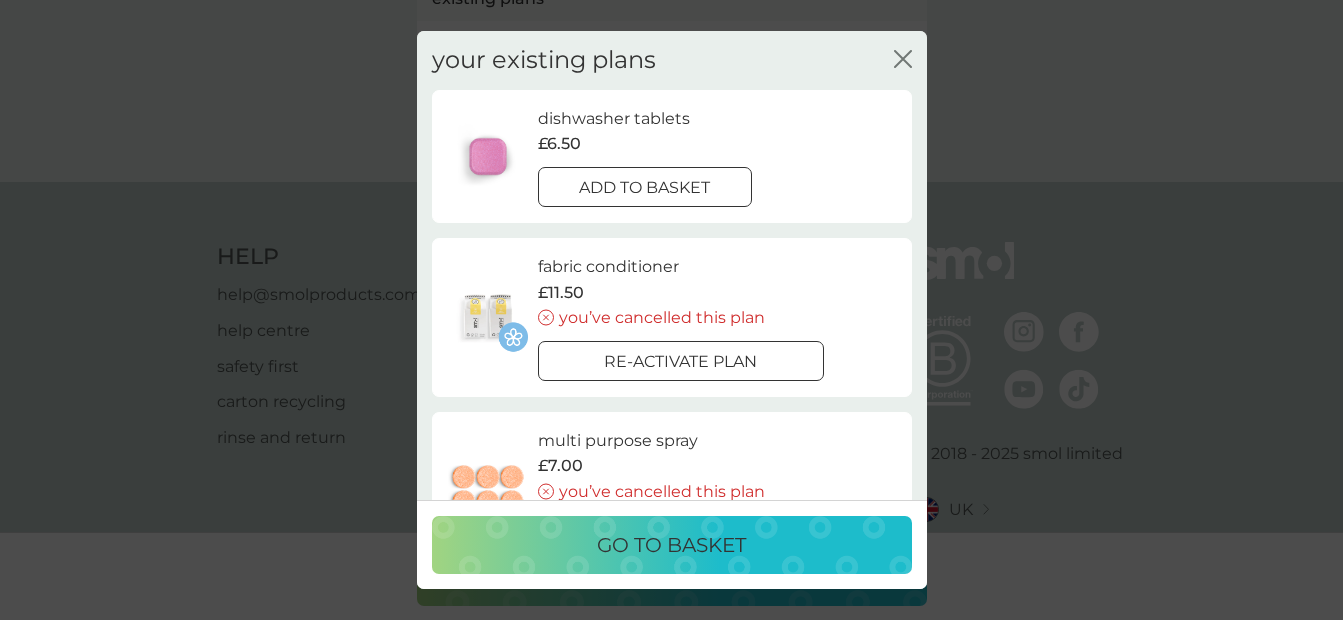 click on "go to basket" at bounding box center (671, 545) 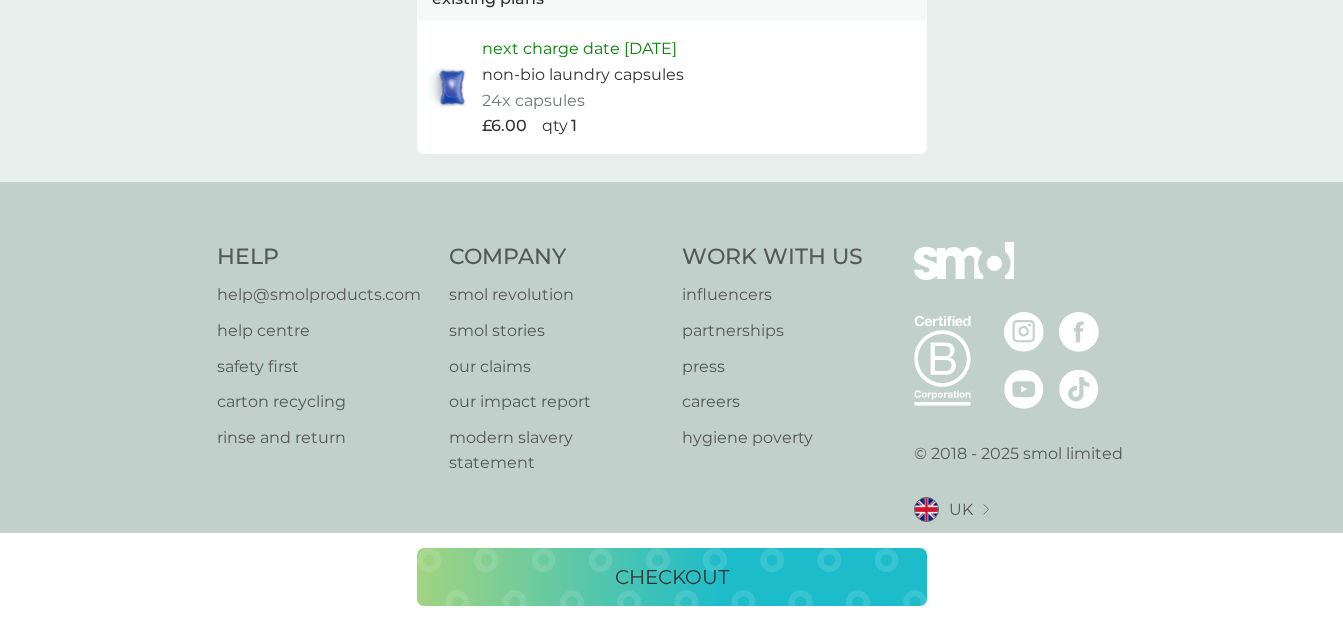 scroll, scrollTop: 206, scrollLeft: 0, axis: vertical 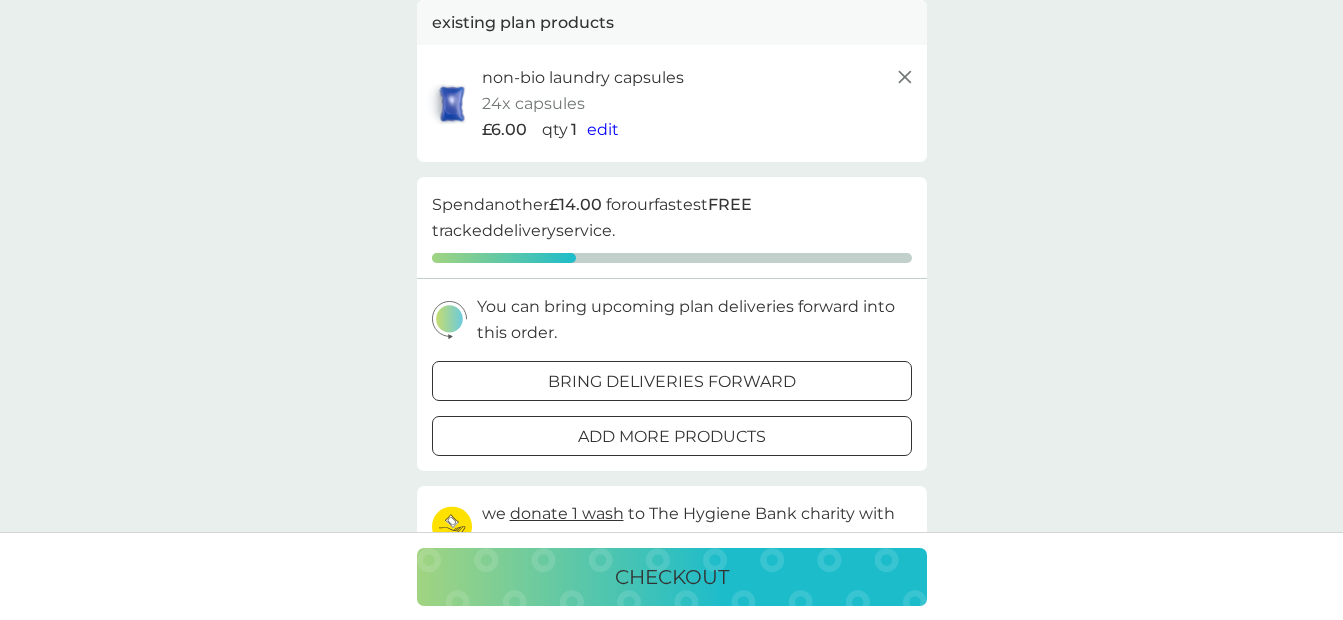 click on "edit" at bounding box center [603, 129] 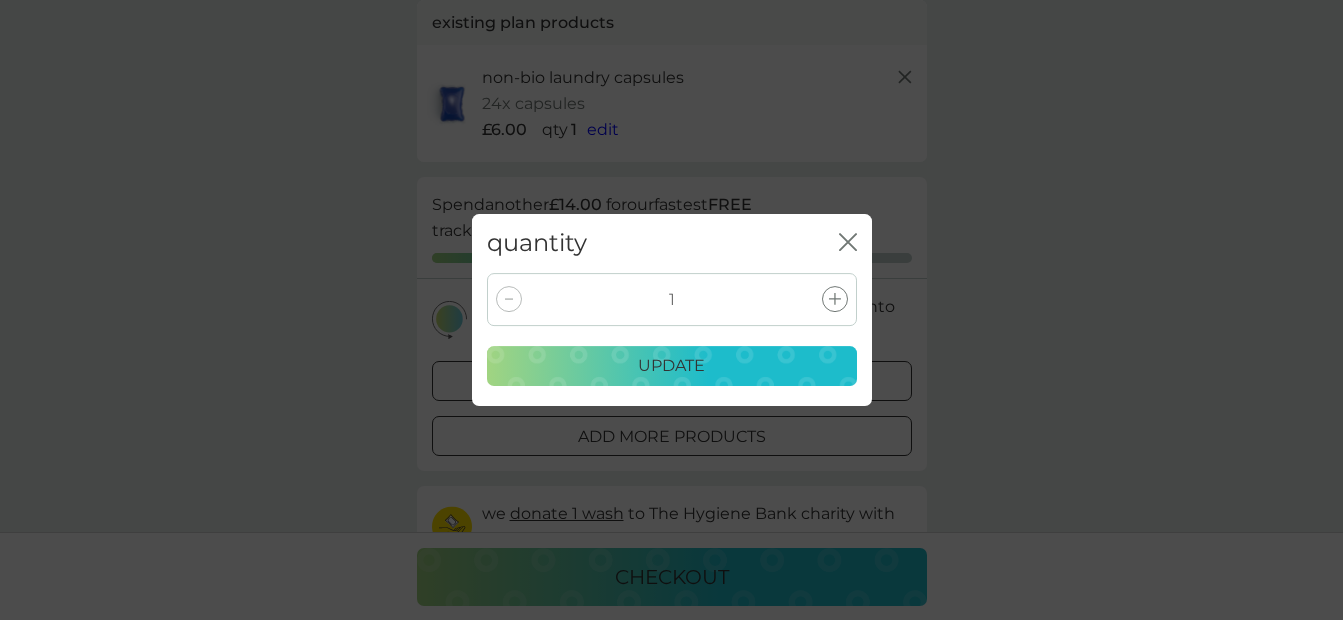 click 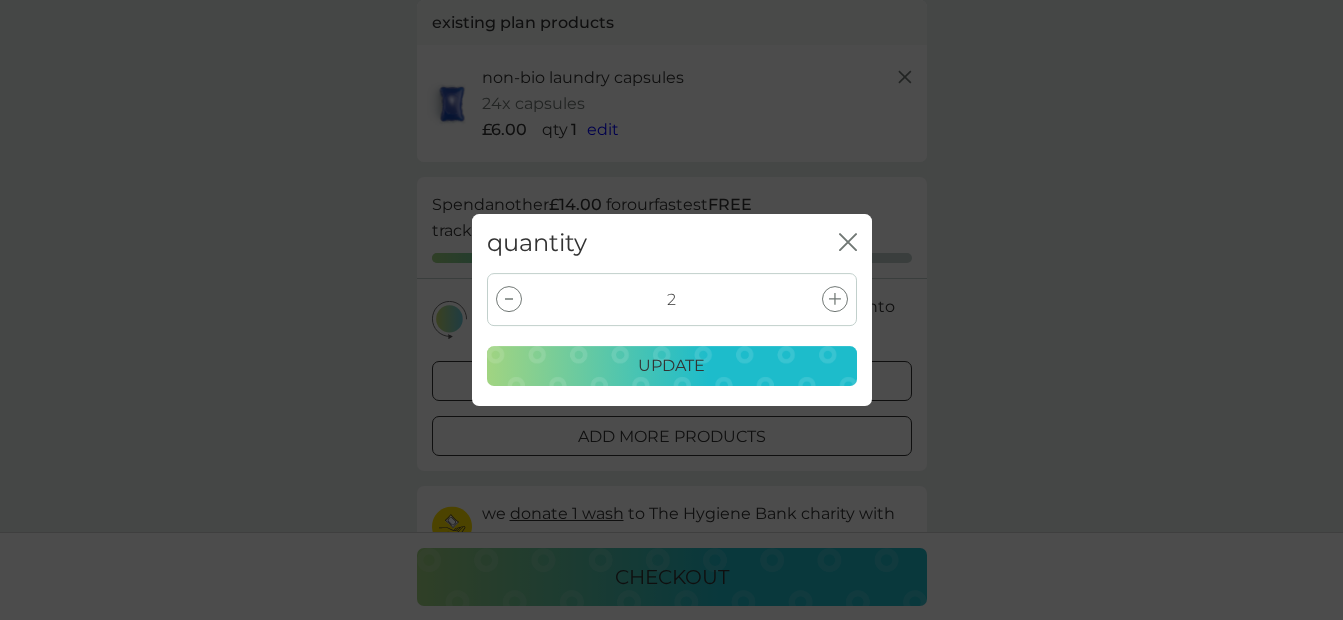 click on "update" at bounding box center [672, 366] 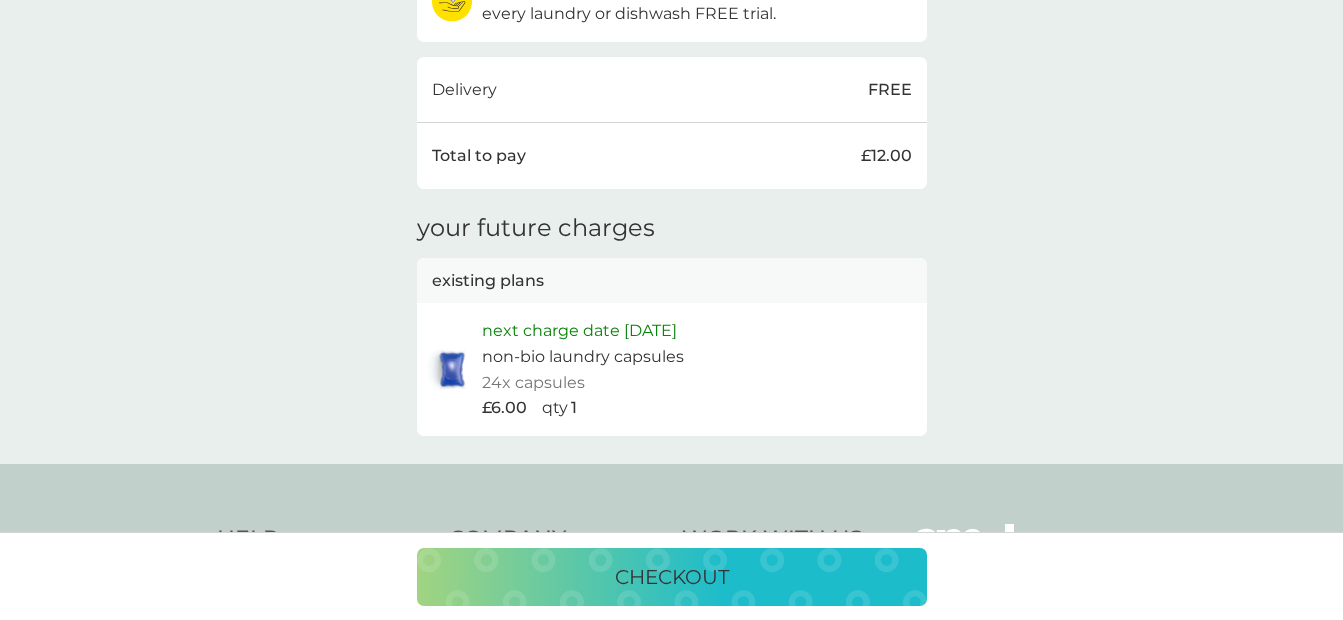 scroll, scrollTop: 677, scrollLeft: 0, axis: vertical 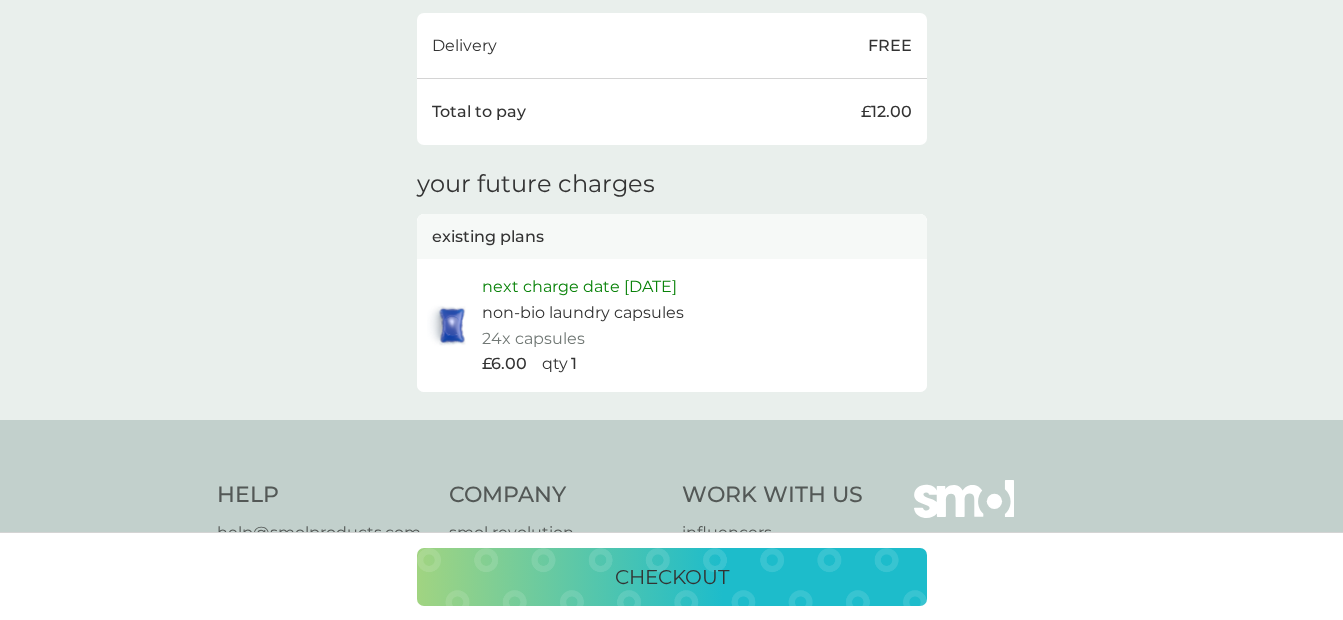 click on "checkout" at bounding box center [672, 577] 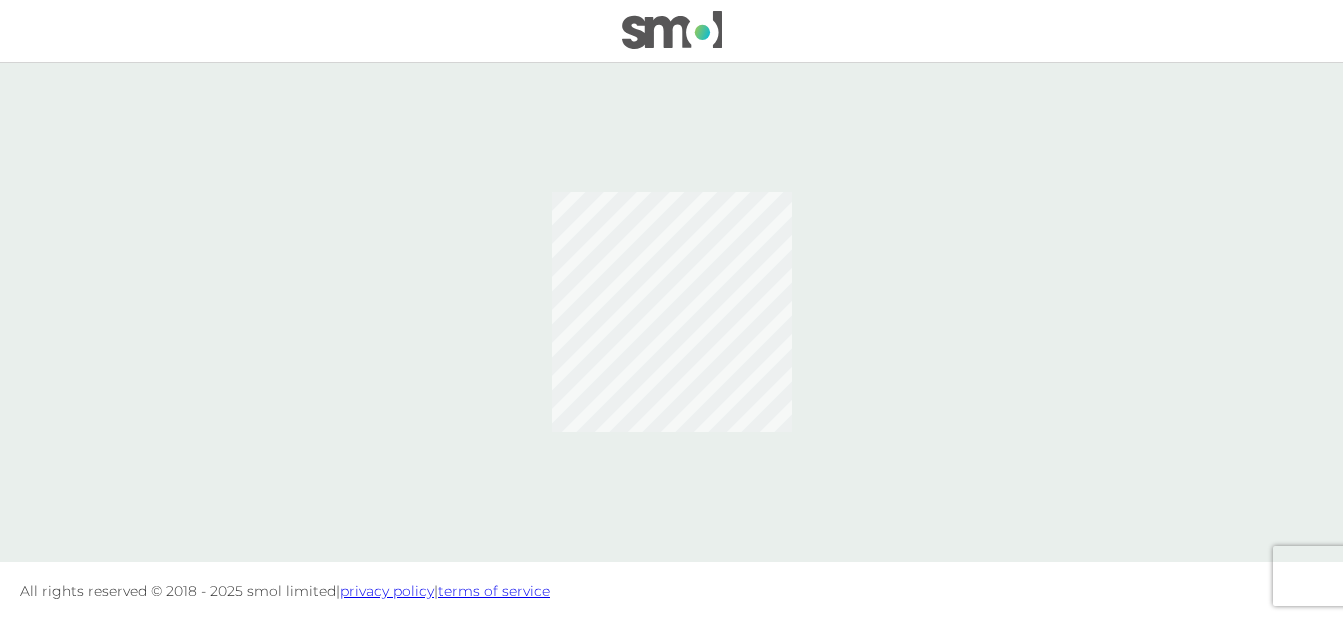 scroll, scrollTop: 0, scrollLeft: 0, axis: both 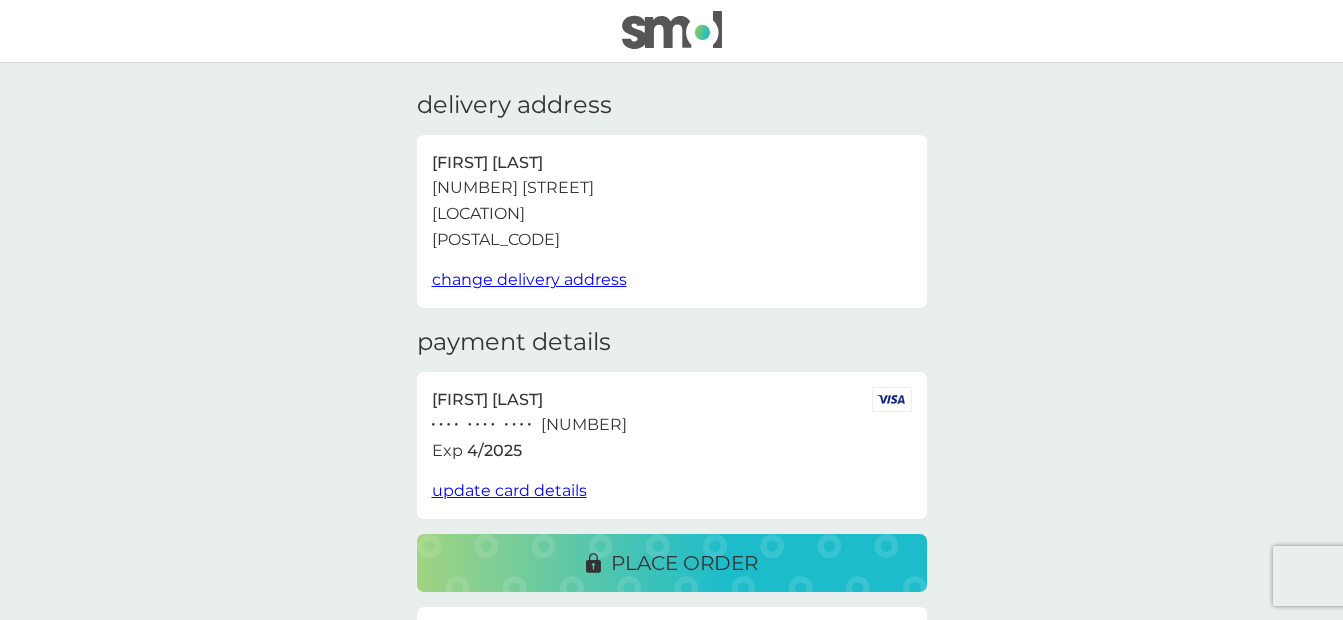 click on "update card details" at bounding box center [509, 490] 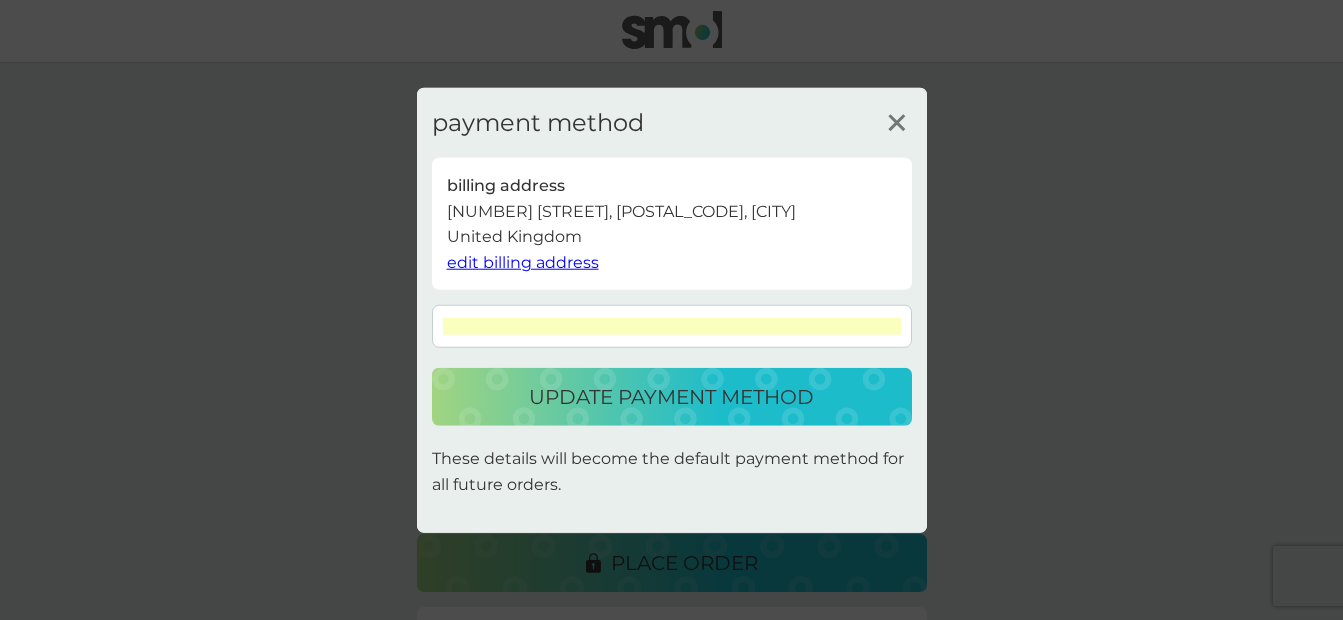 click on "update payment method" at bounding box center (671, 397) 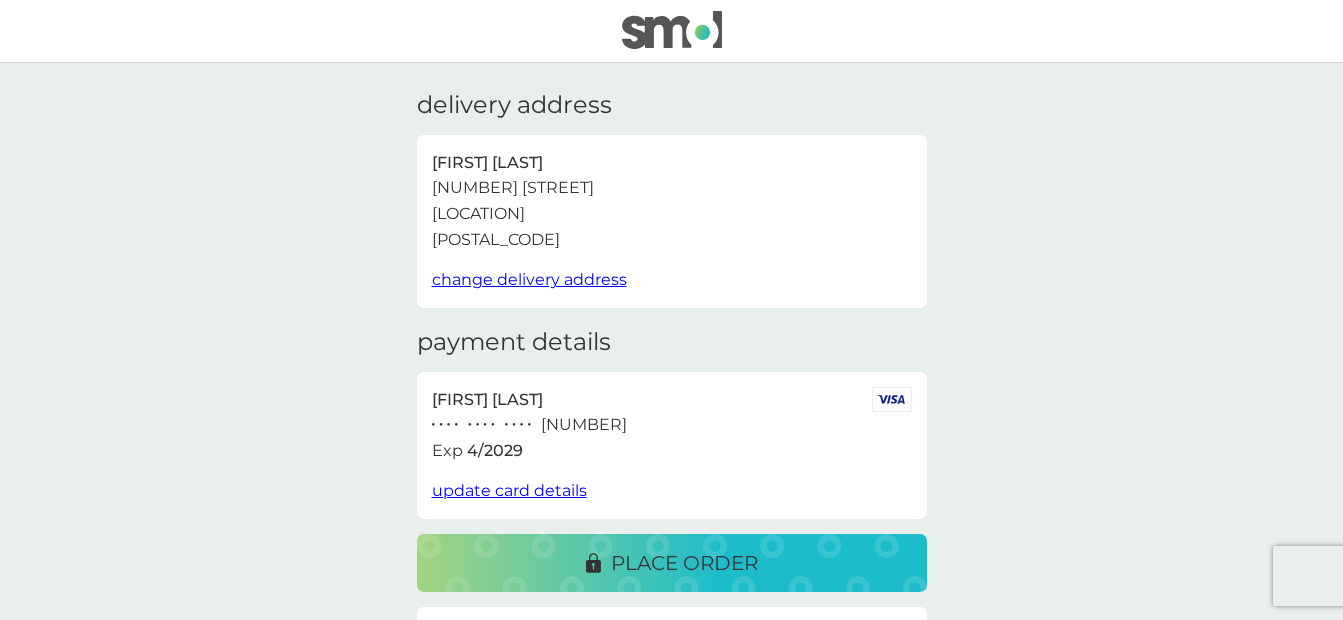 click on "place order" at bounding box center [684, 563] 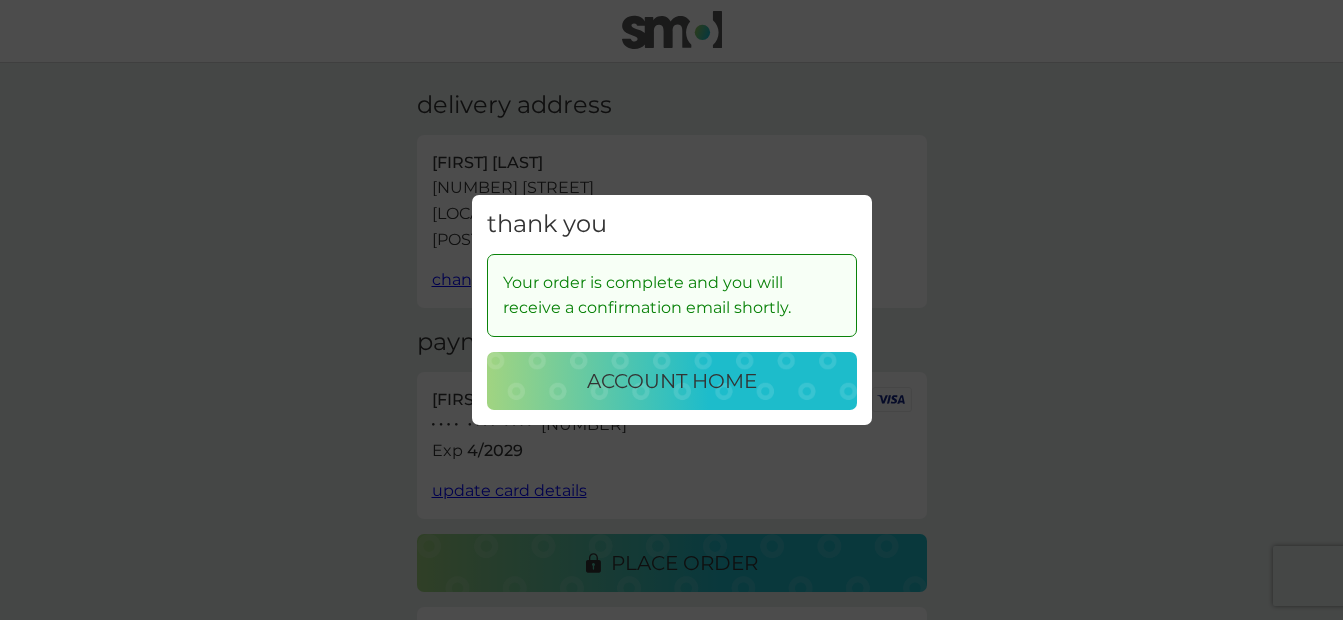 click on "account home" at bounding box center [672, 381] 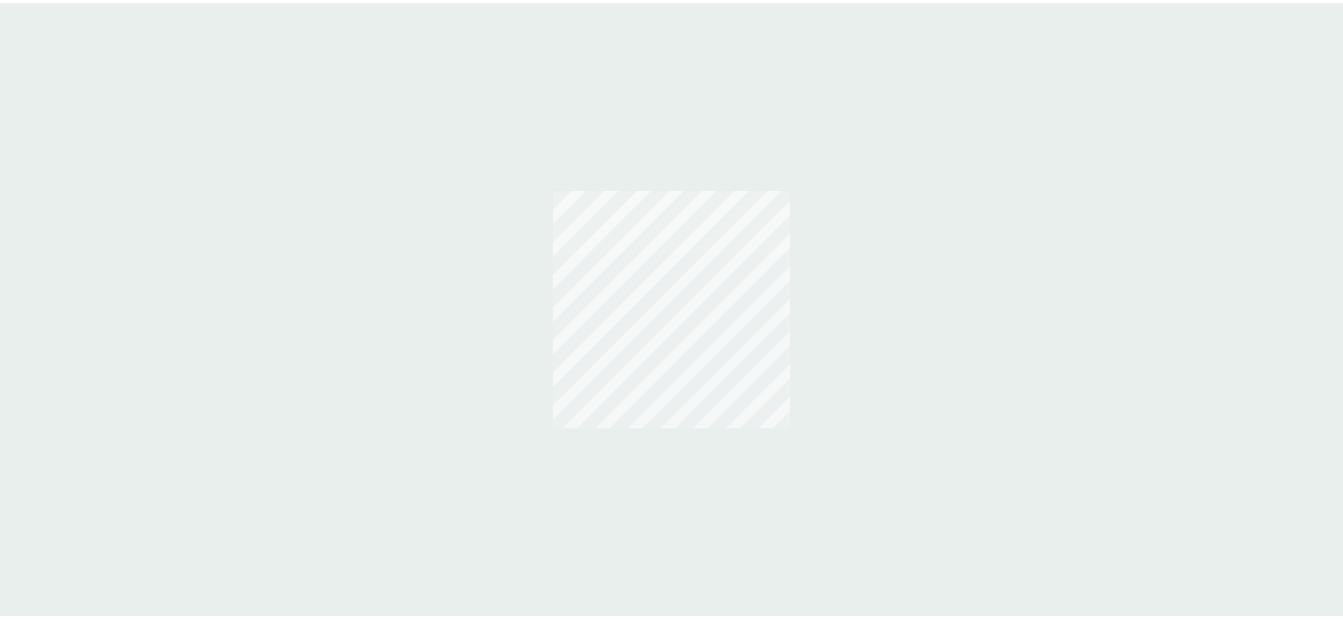 scroll, scrollTop: 0, scrollLeft: 0, axis: both 